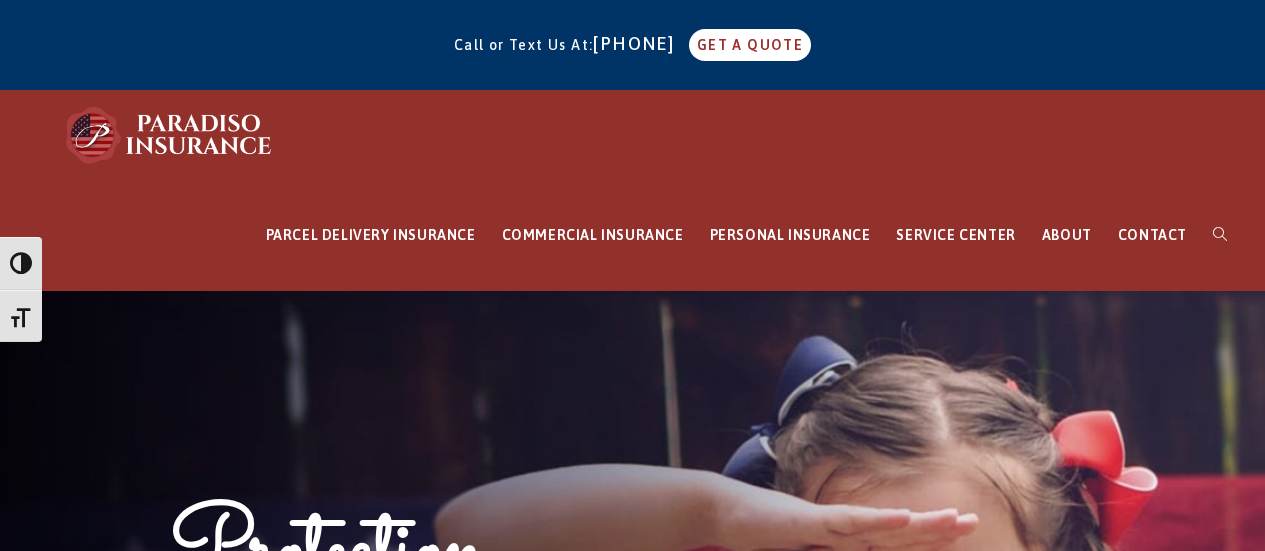 scroll, scrollTop: 434, scrollLeft: 0, axis: vertical 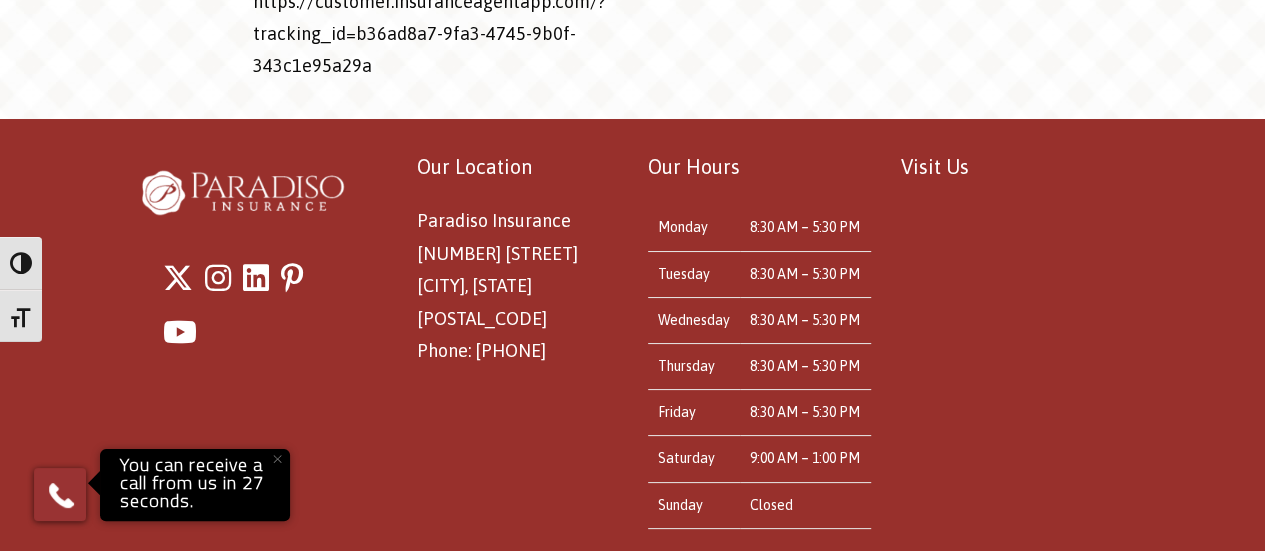 click on "Privacy Policy" at bounding box center [632, 624] 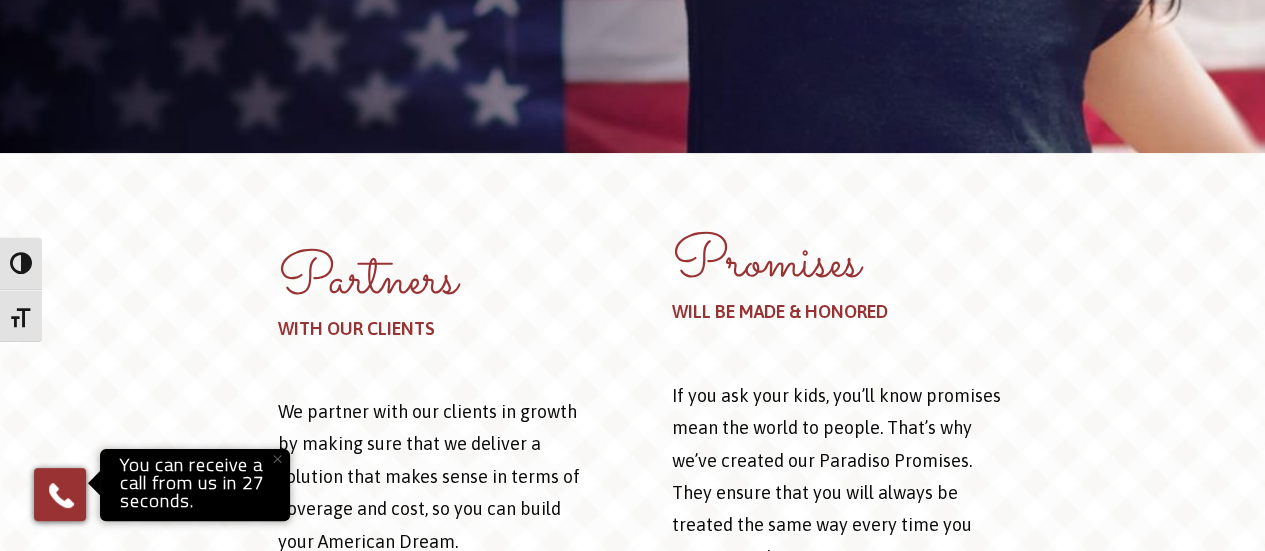 scroll, scrollTop: 1014, scrollLeft: 0, axis: vertical 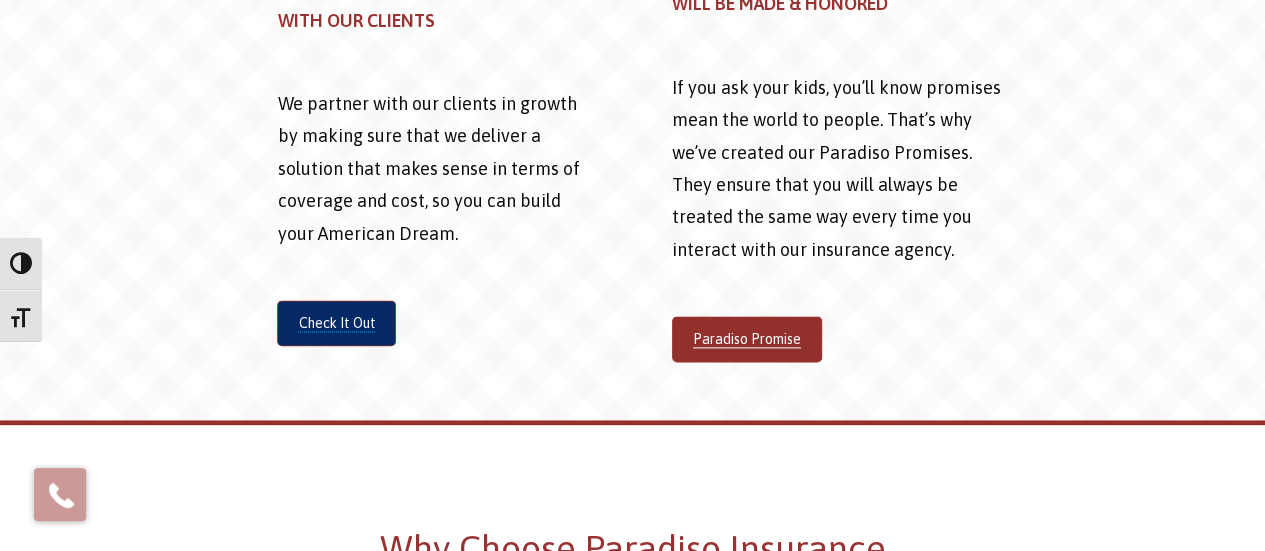 click on "Check It Out" at bounding box center [336, 323] 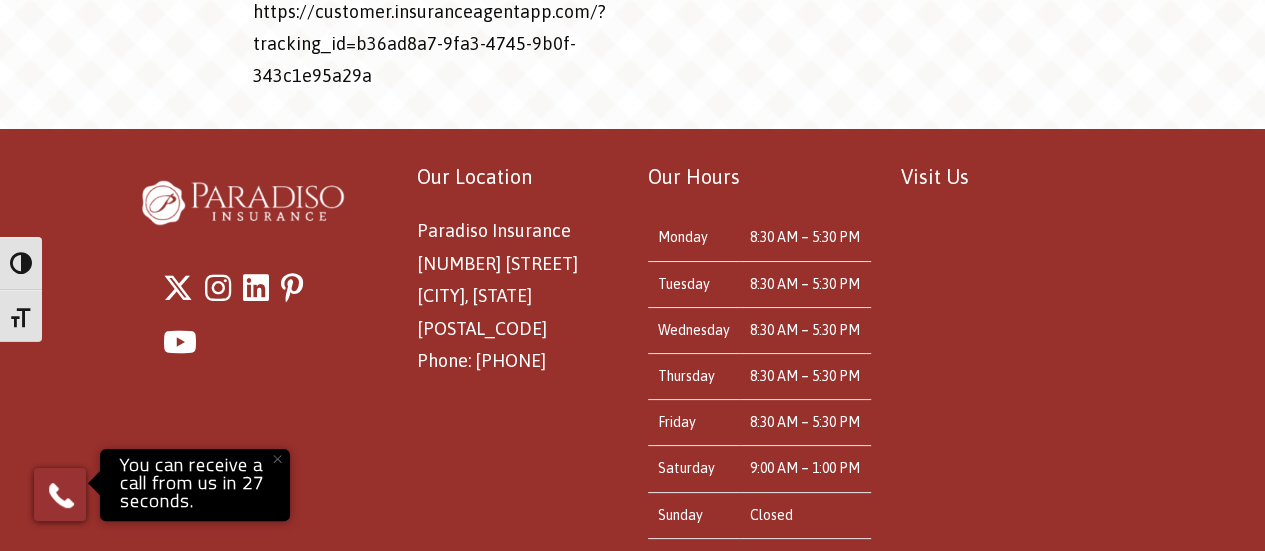 scroll, scrollTop: 7512, scrollLeft: 0, axis: vertical 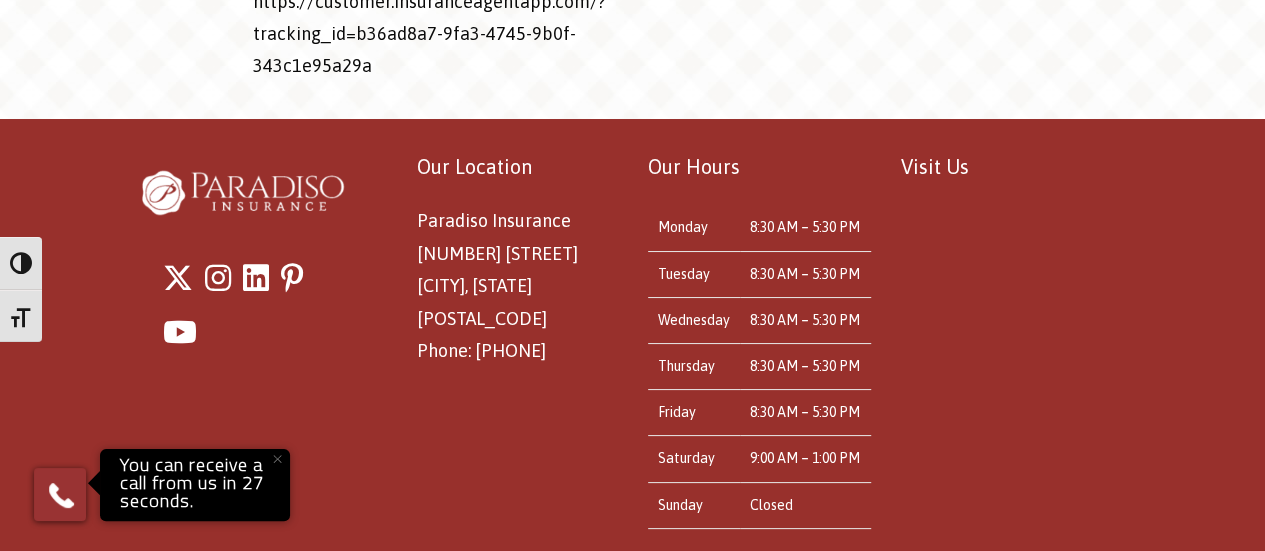 click on "Privacy Policy" at bounding box center (632, 624) 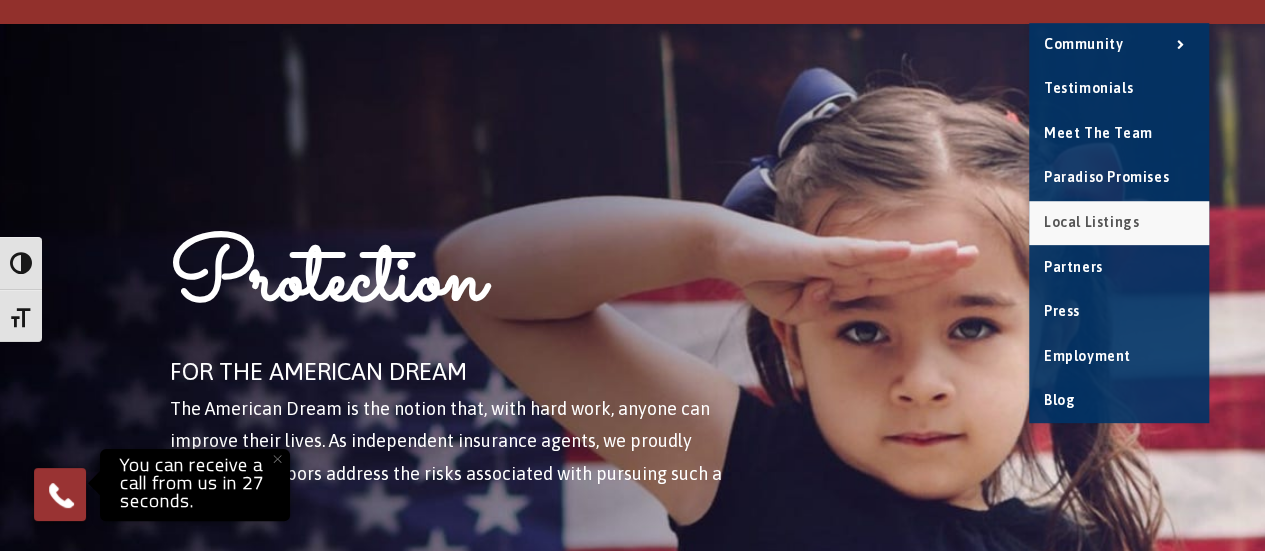 scroll, scrollTop: 286, scrollLeft: 0, axis: vertical 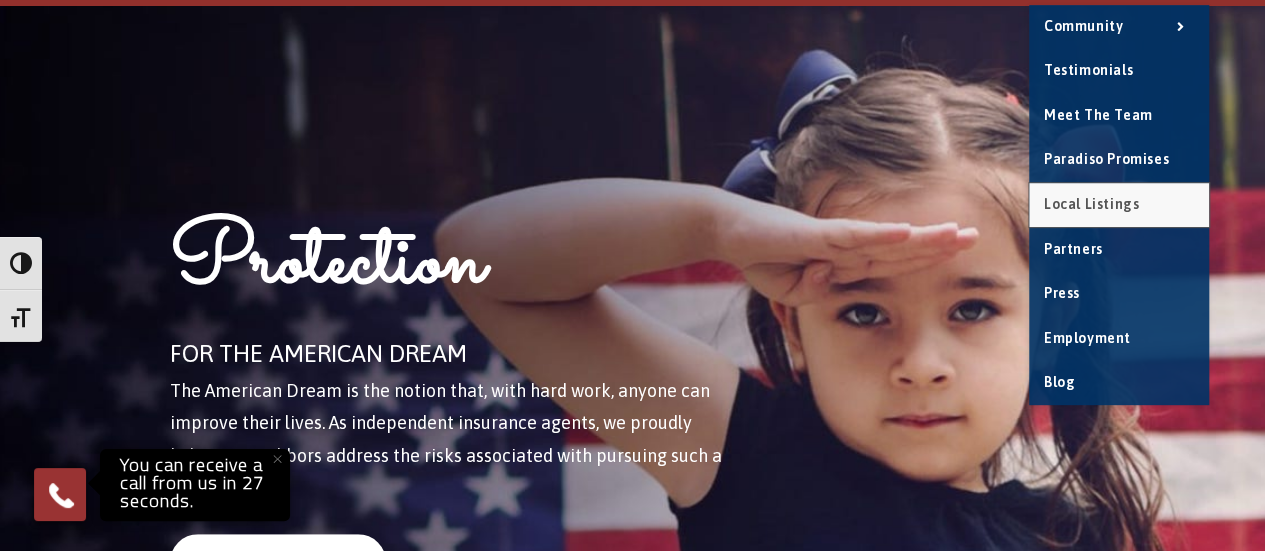 click on "Local Listings" at bounding box center [1091, 204] 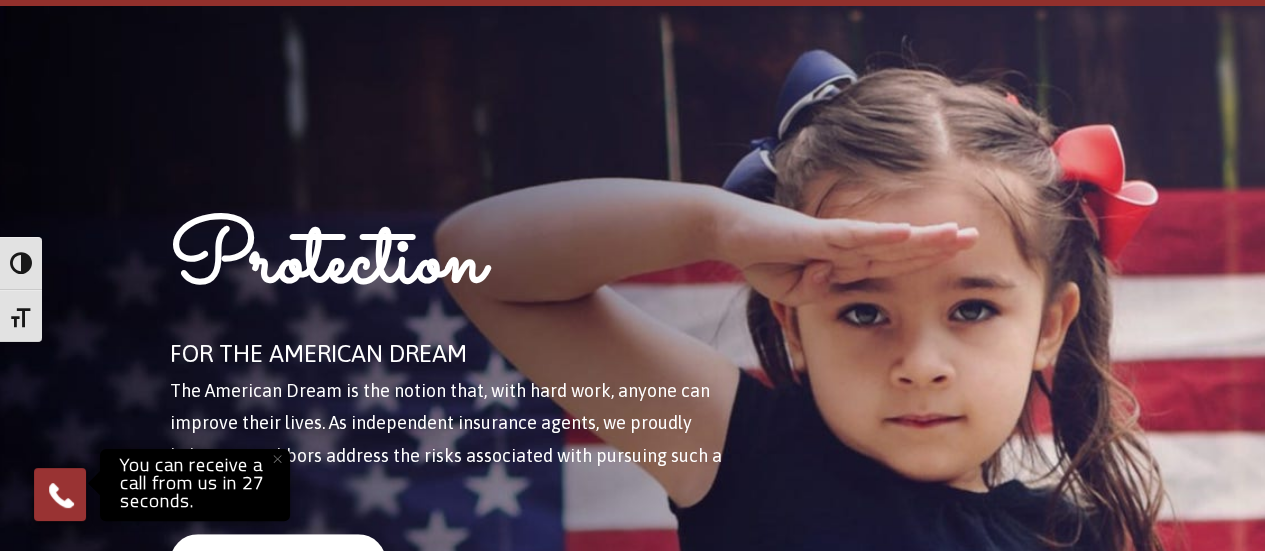scroll, scrollTop: 0, scrollLeft: 0, axis: both 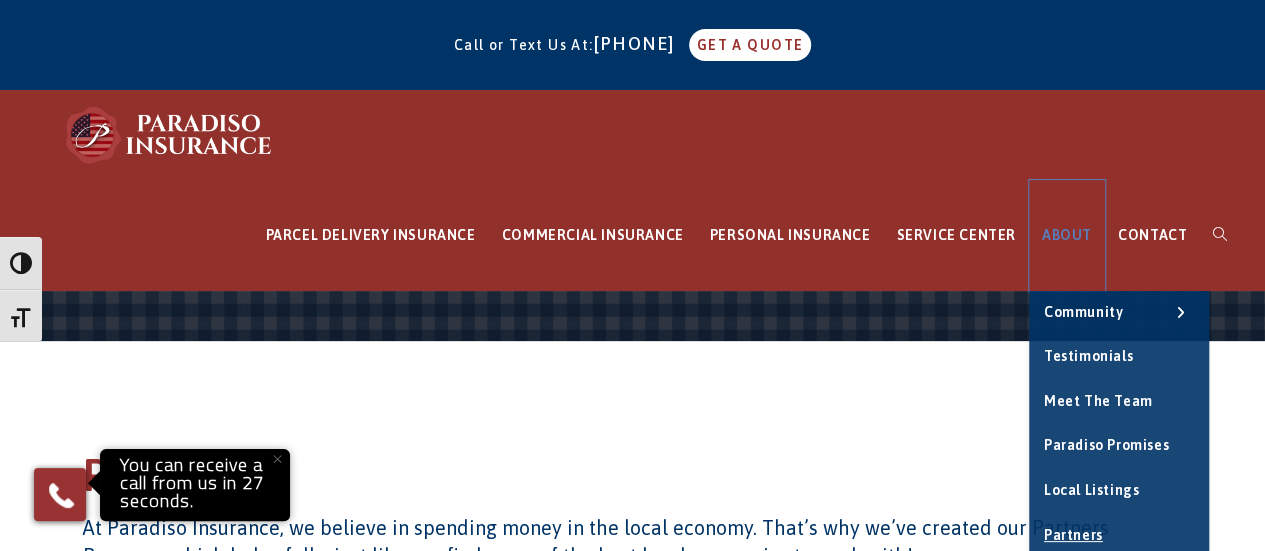 click on "ABOUT" at bounding box center [1067, 235] 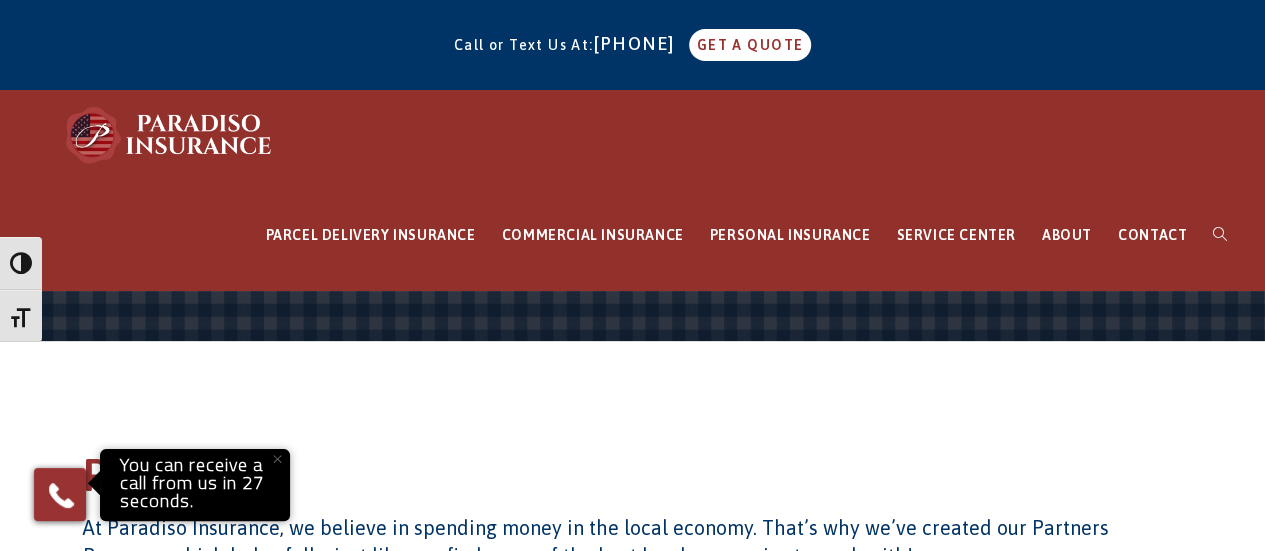 click on "Partners
At Paradiso Insurance, we believe in spending money in the local economy. That’s why we’ve created our Partners Program, which helps folks just like you find some of the best local companies to work with!" at bounding box center [633, 492] 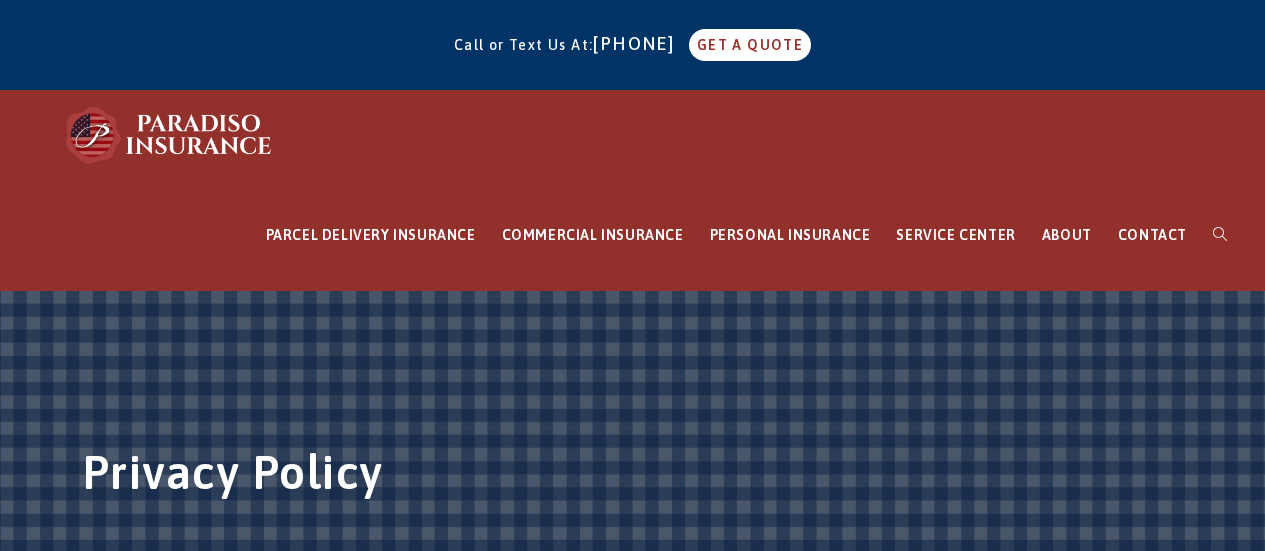 scroll, scrollTop: 0, scrollLeft: 0, axis: both 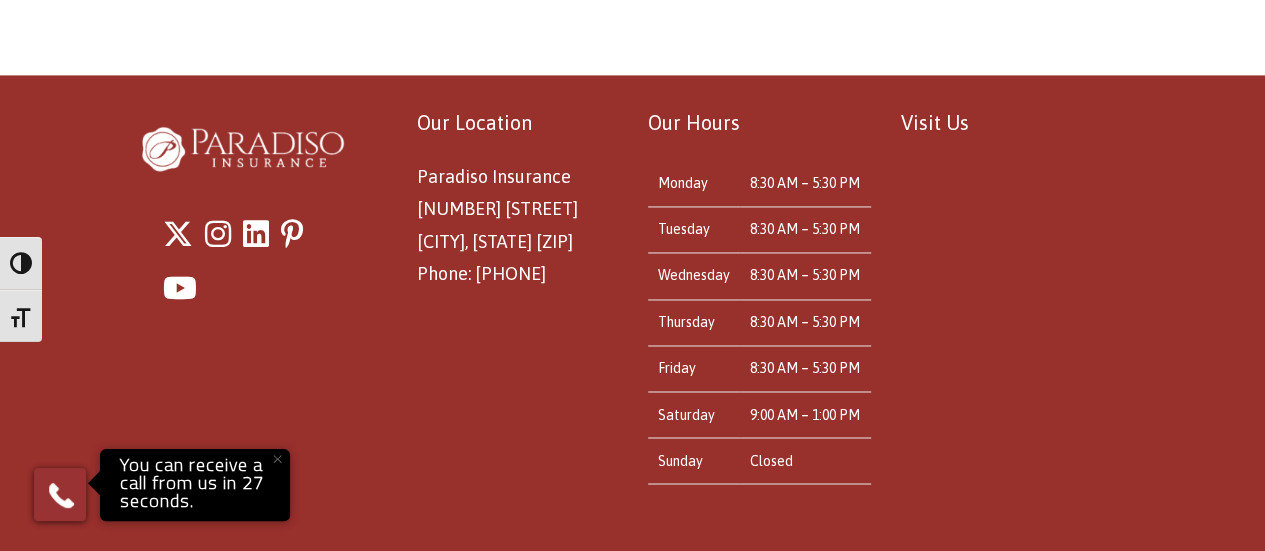 click on "Paradiso Insurance
8 East Main St
Stafford Springs, CT 06076
Phone: 860-684-5270" at bounding box center [497, 225] 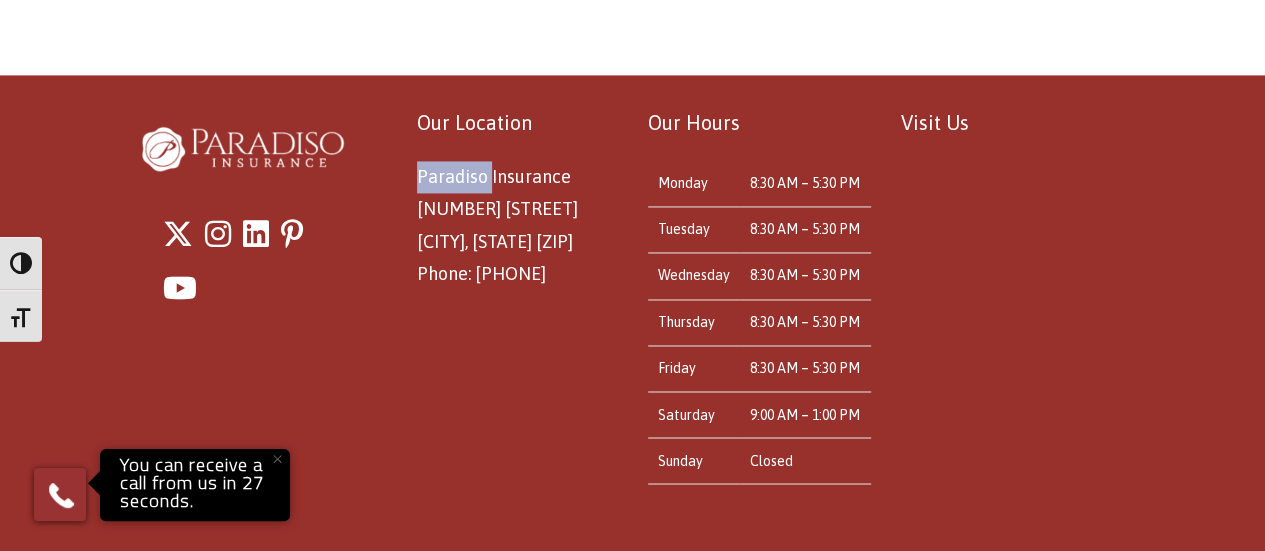 click on "Paradiso Insurance
8 East Main St
Stafford Springs, CT 06076
Phone: 860-684-5270" at bounding box center (497, 225) 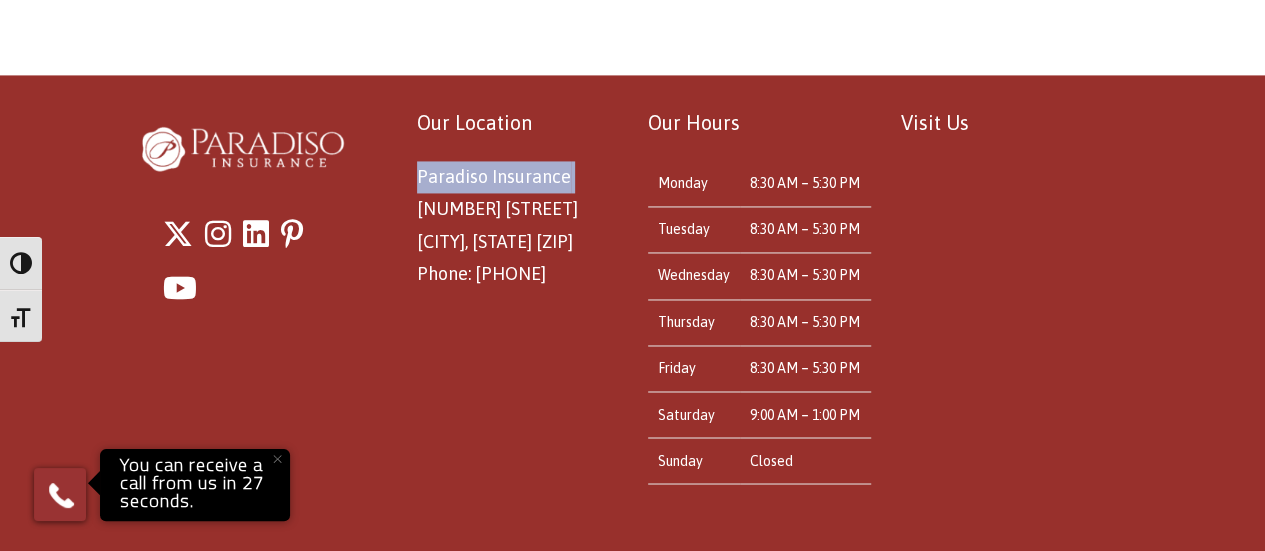 click on "Paradiso Insurance
8 East Main St
Stafford Springs, CT 06076
Phone: 860-684-5270" at bounding box center (497, 225) 